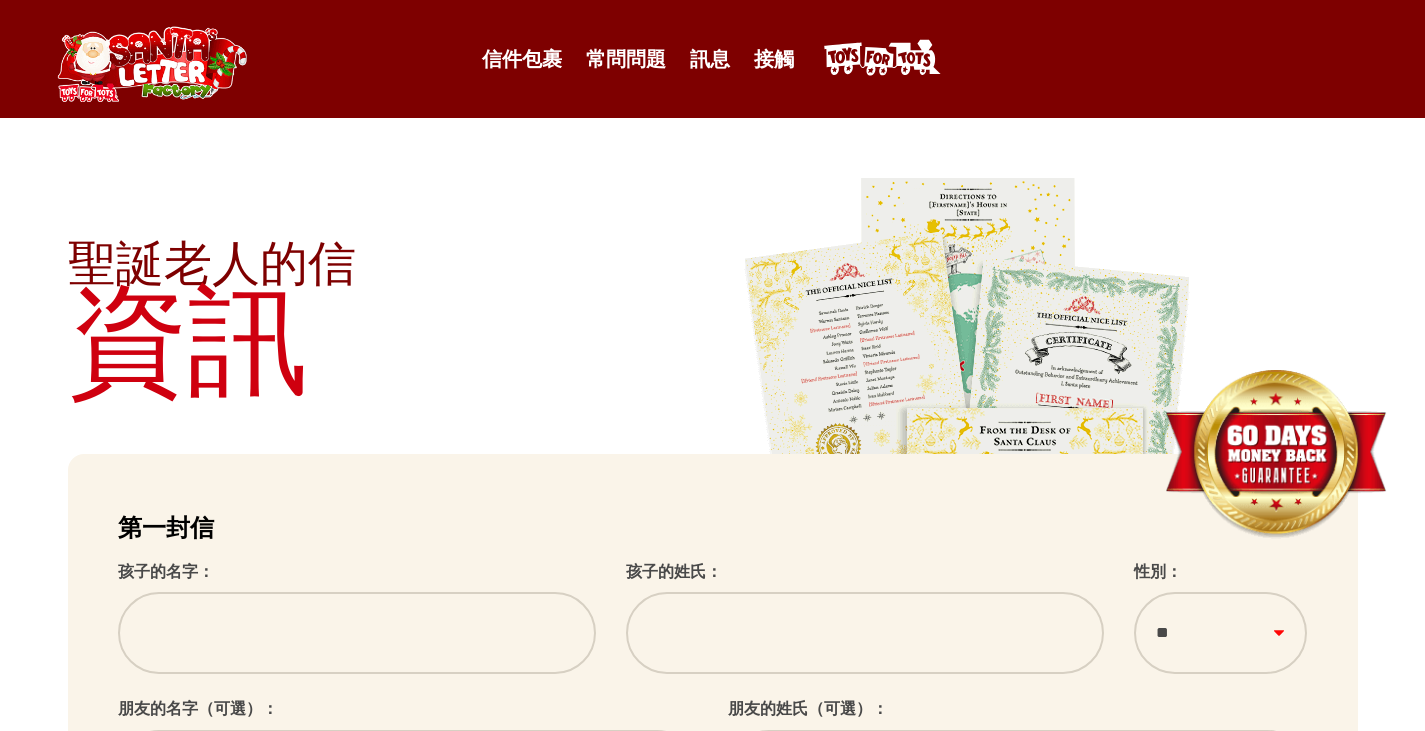 scroll, scrollTop: 0, scrollLeft: 0, axis: both 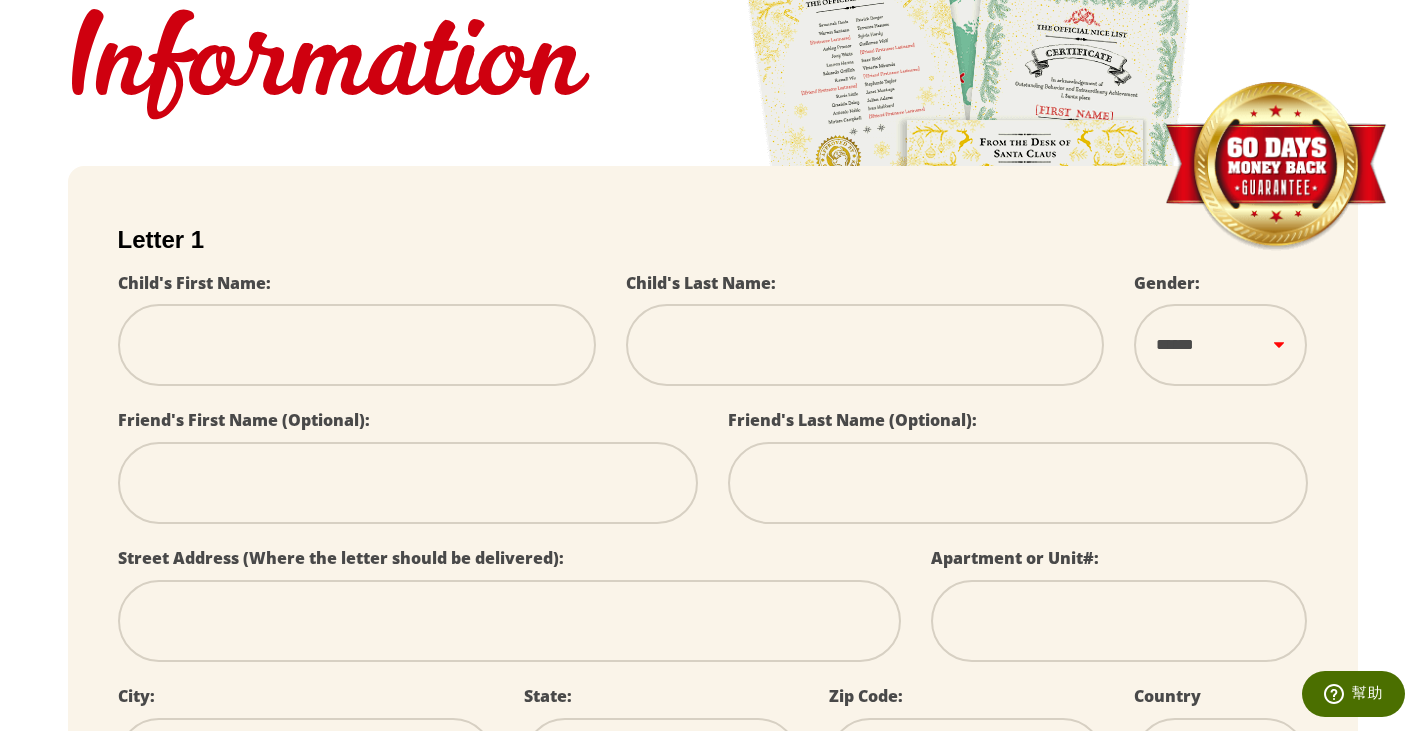 click at bounding box center (408, 483) 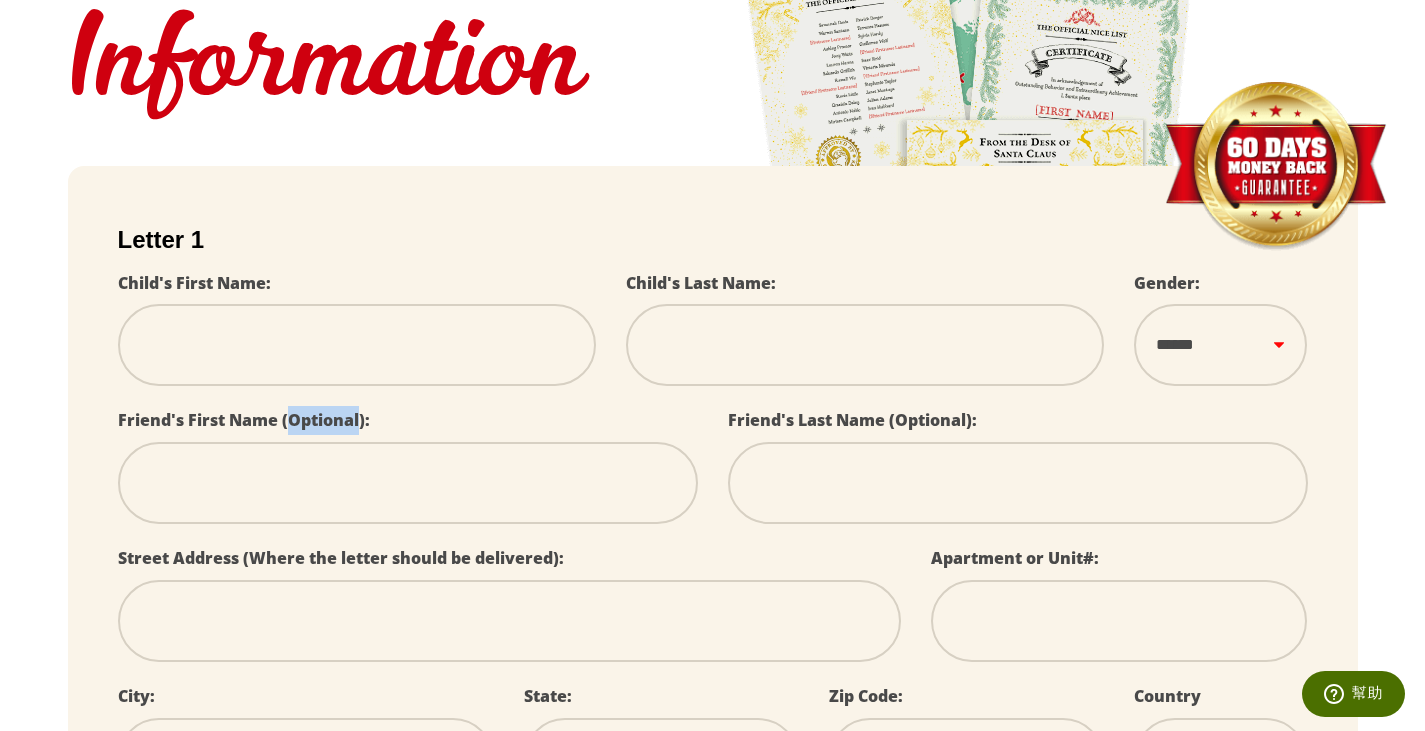 drag, startPoint x: 299, startPoint y: 423, endPoint x: 359, endPoint y: 424, distance: 60.00833 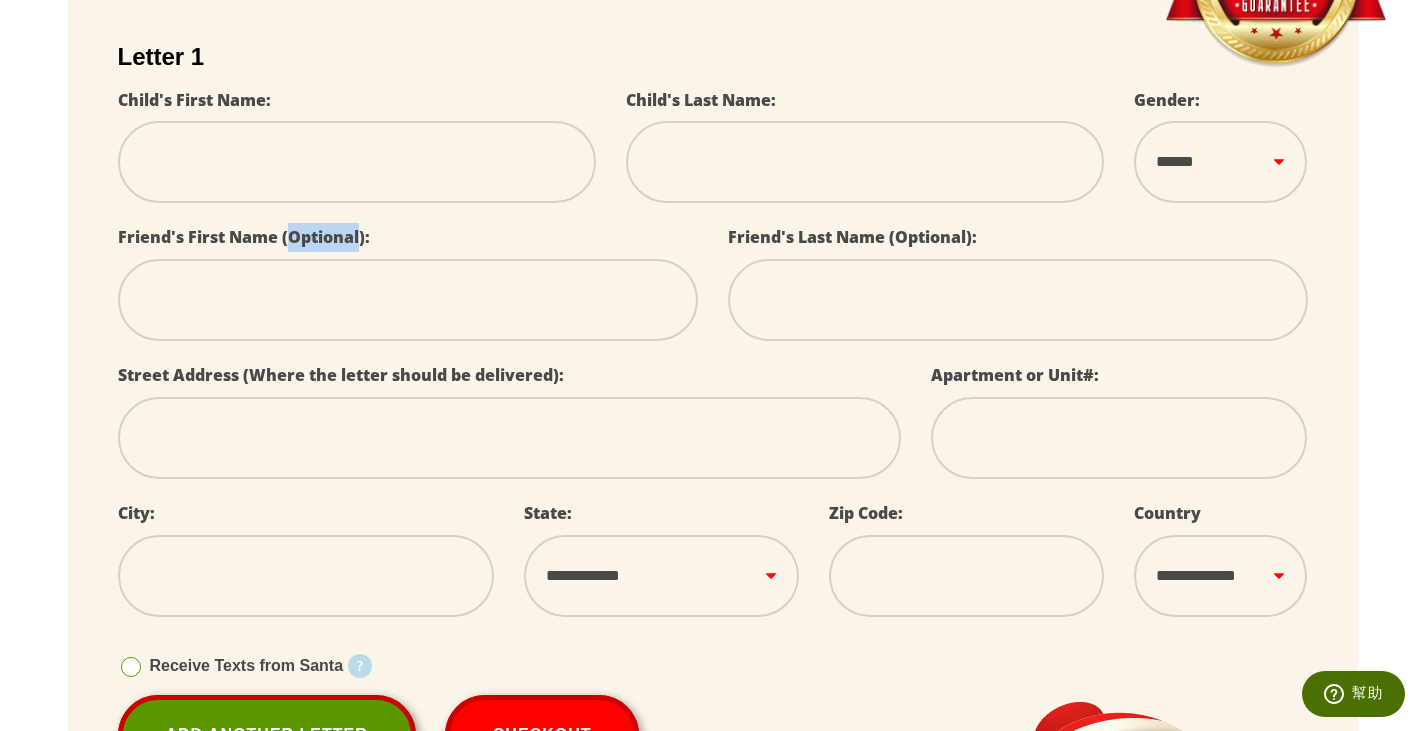 scroll, scrollTop: 488, scrollLeft: 0, axis: vertical 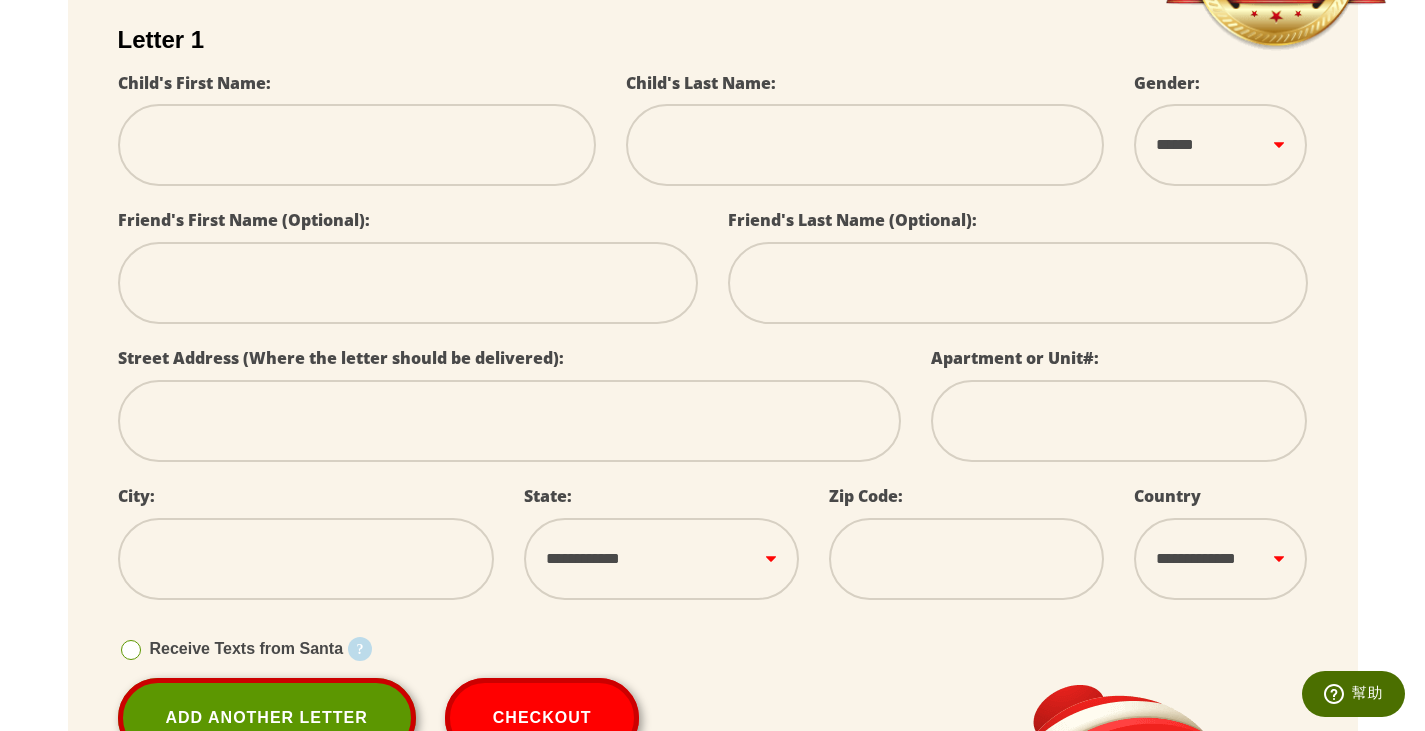 click at bounding box center [509, 421] 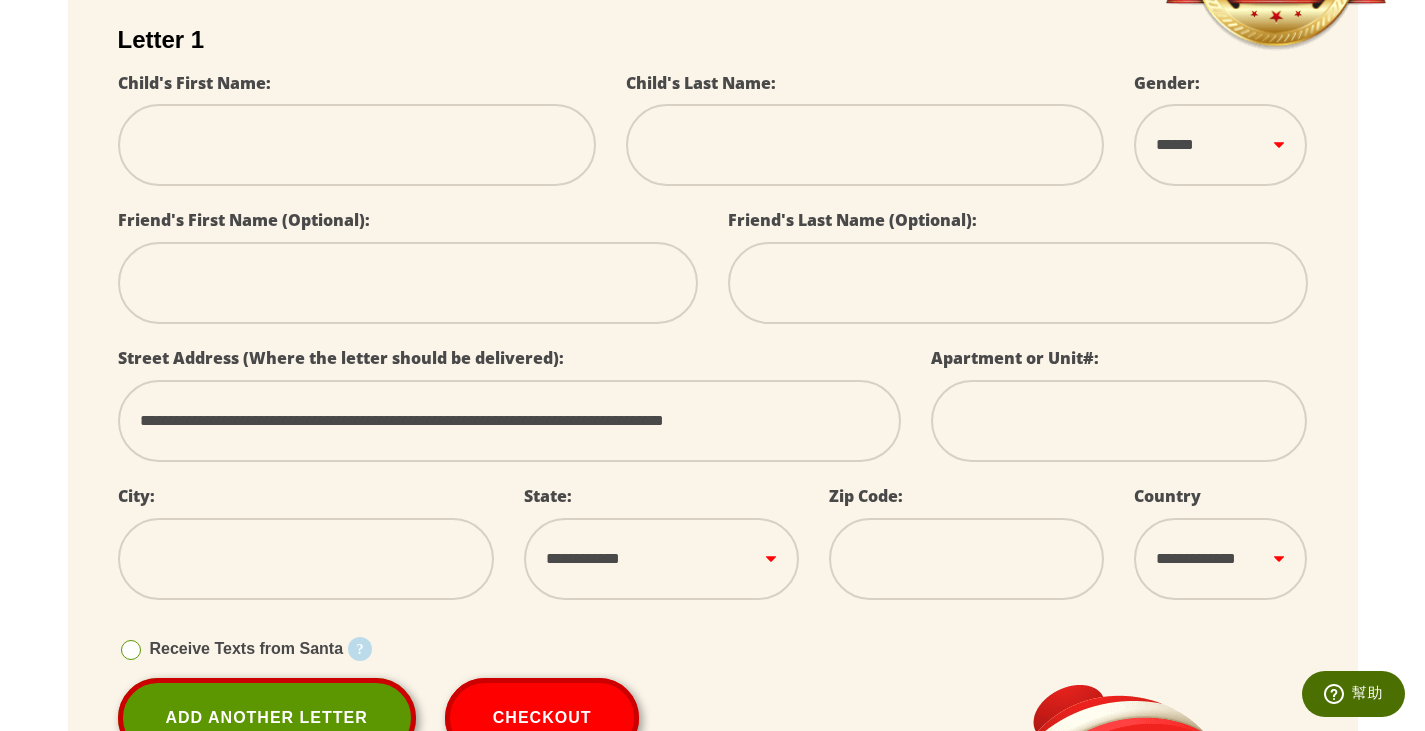 type on "**********" 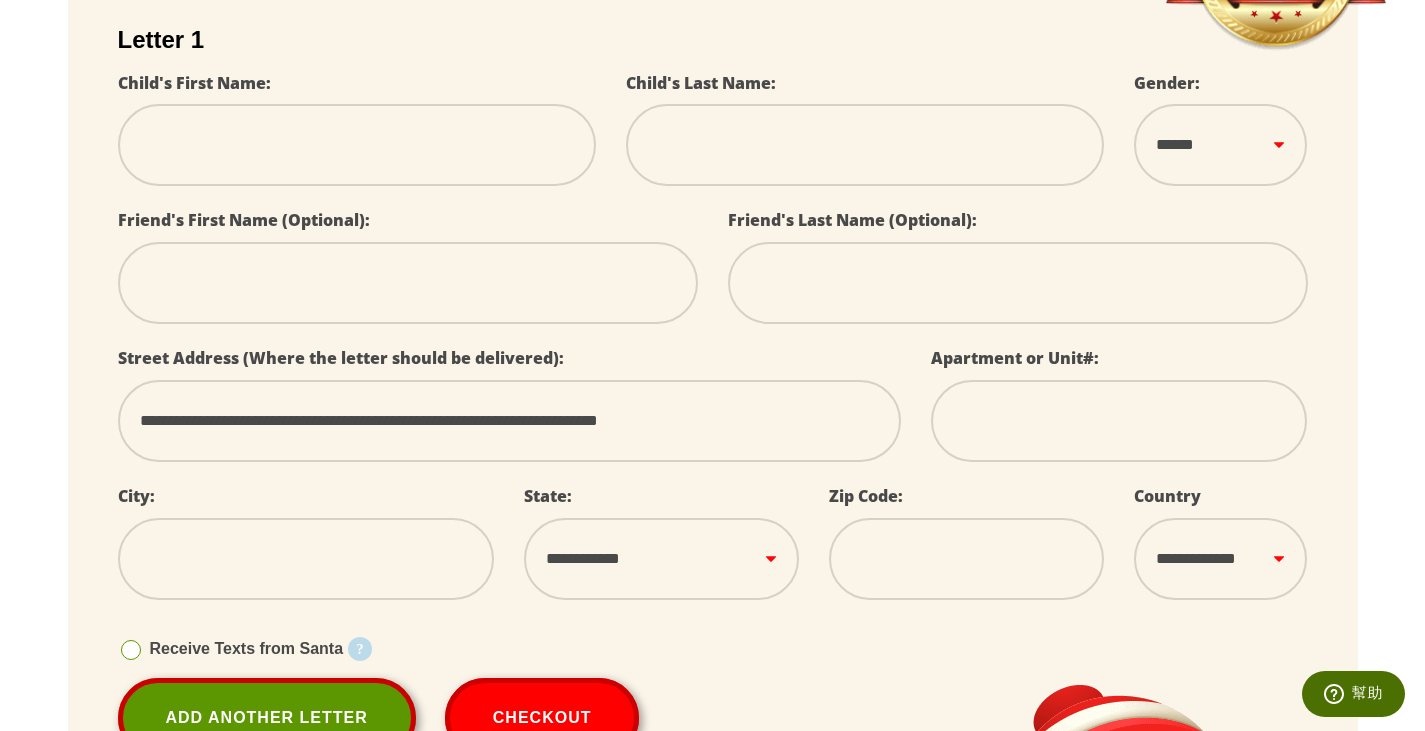 type on "**********" 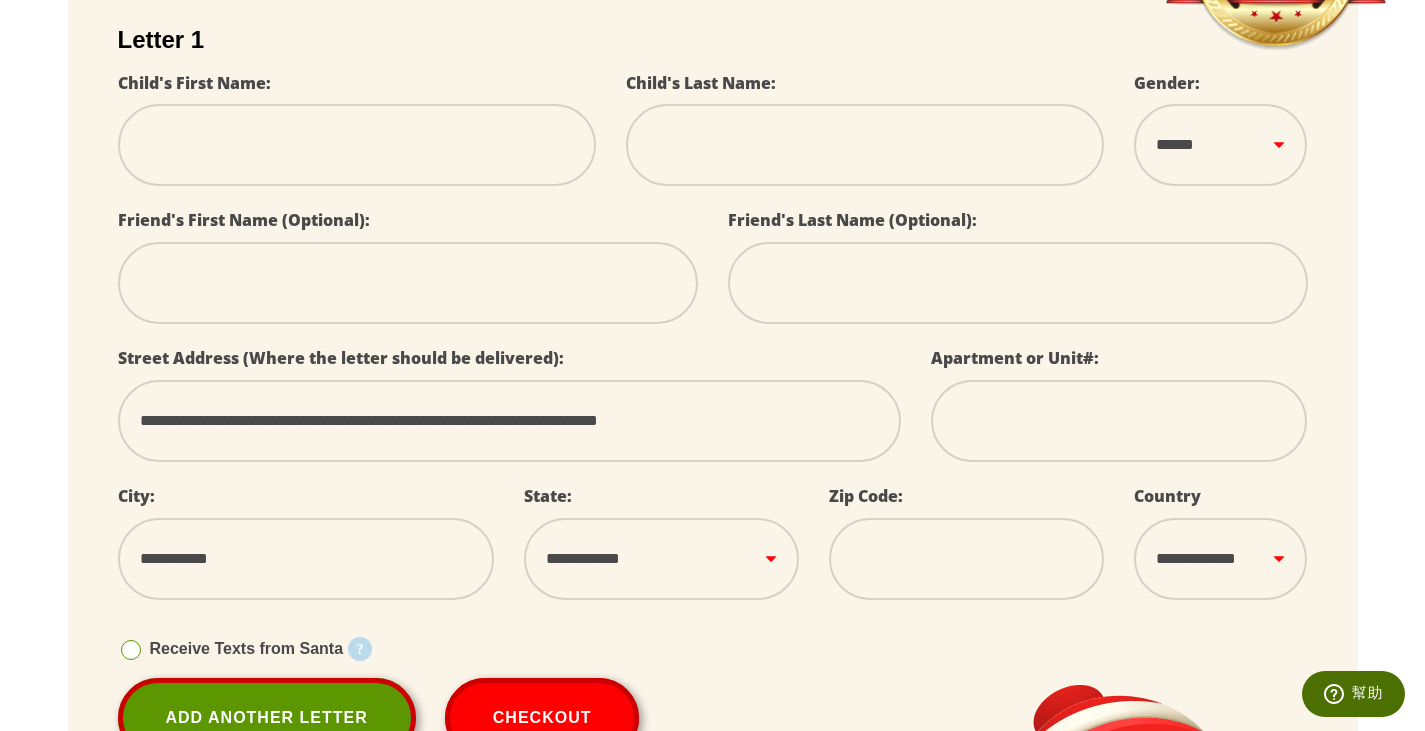 type on "**********" 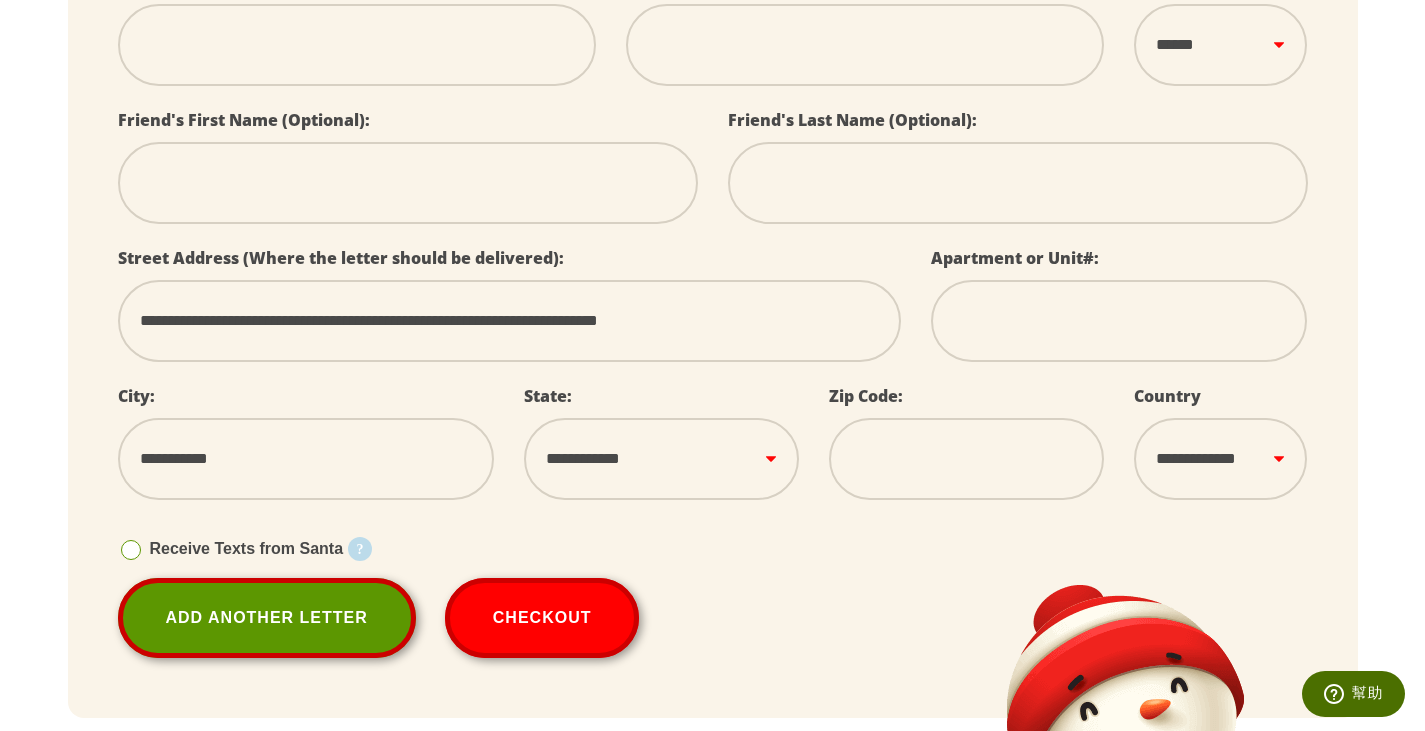 click on "**********" at bounding box center [661, 459] 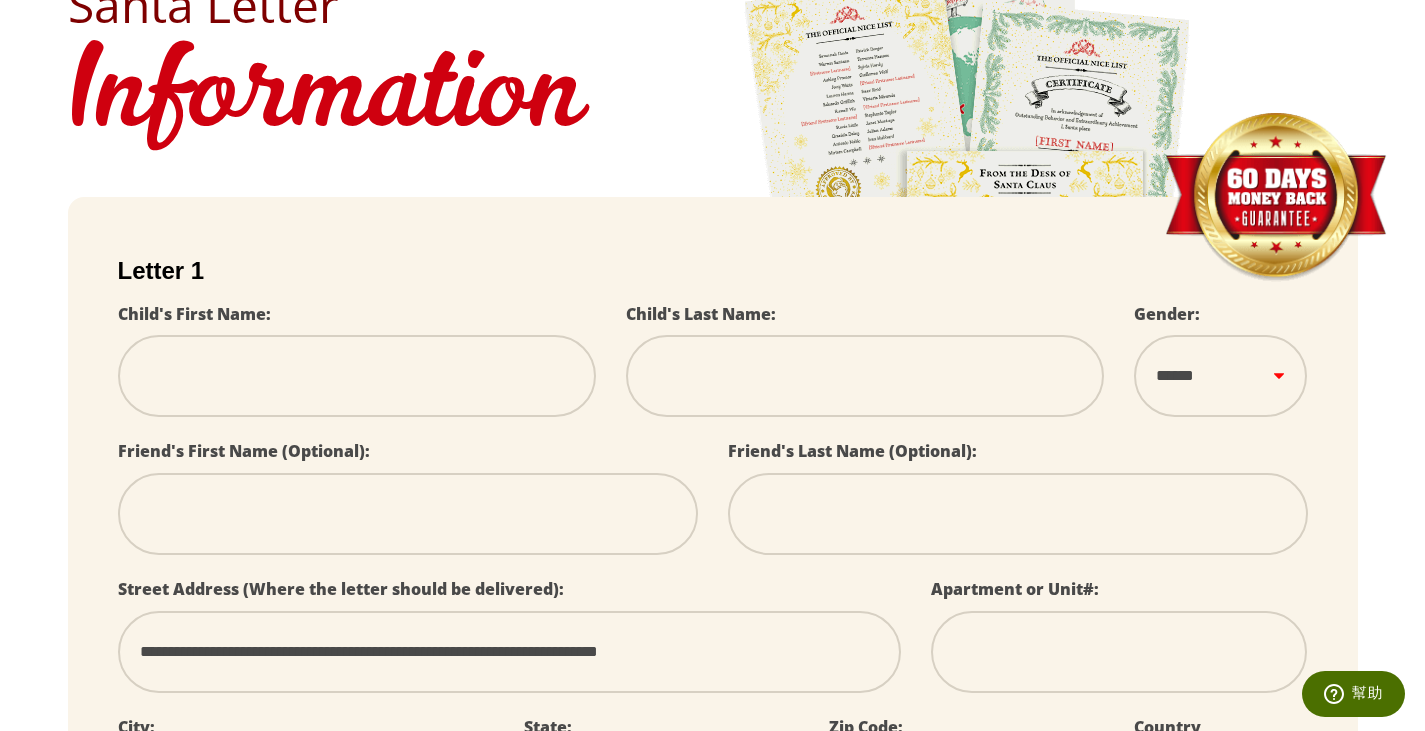 scroll, scrollTop: 0, scrollLeft: 0, axis: both 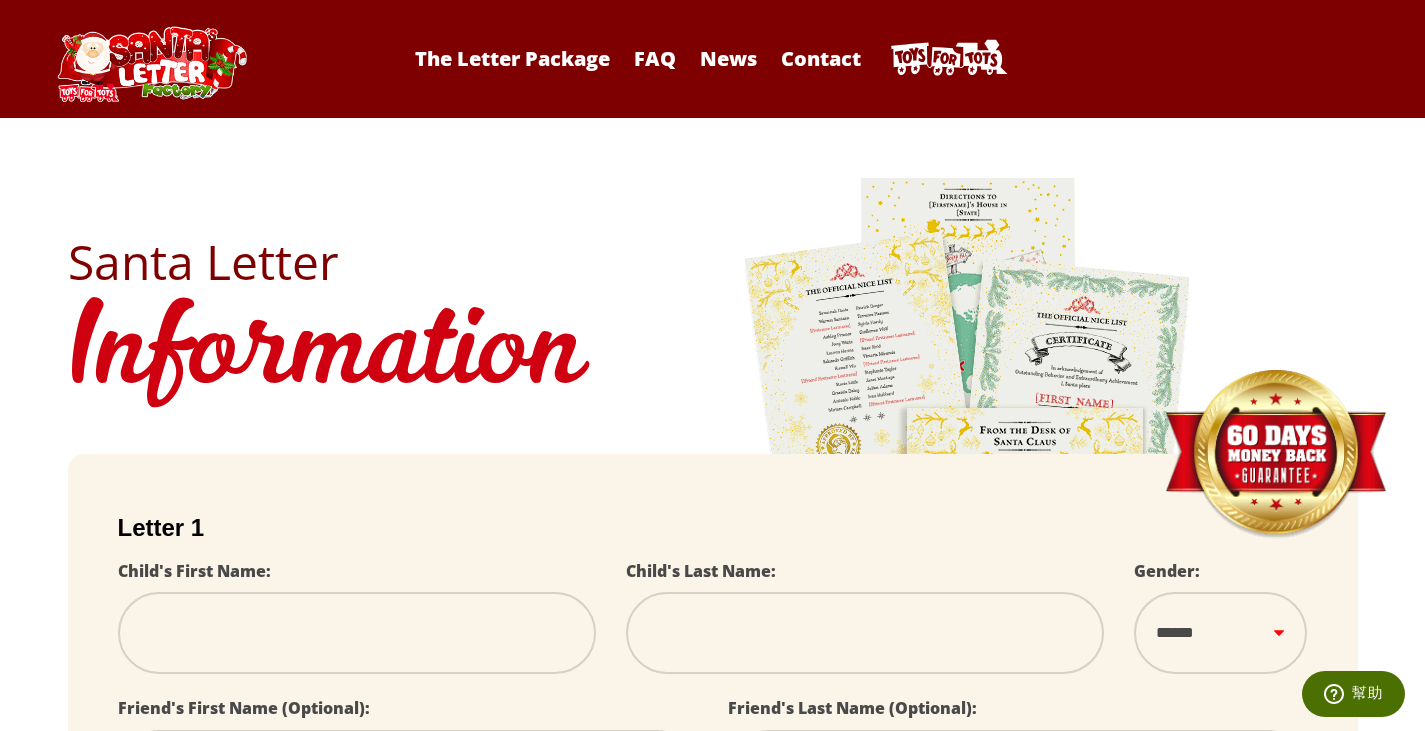 click at bounding box center [151, 64] 